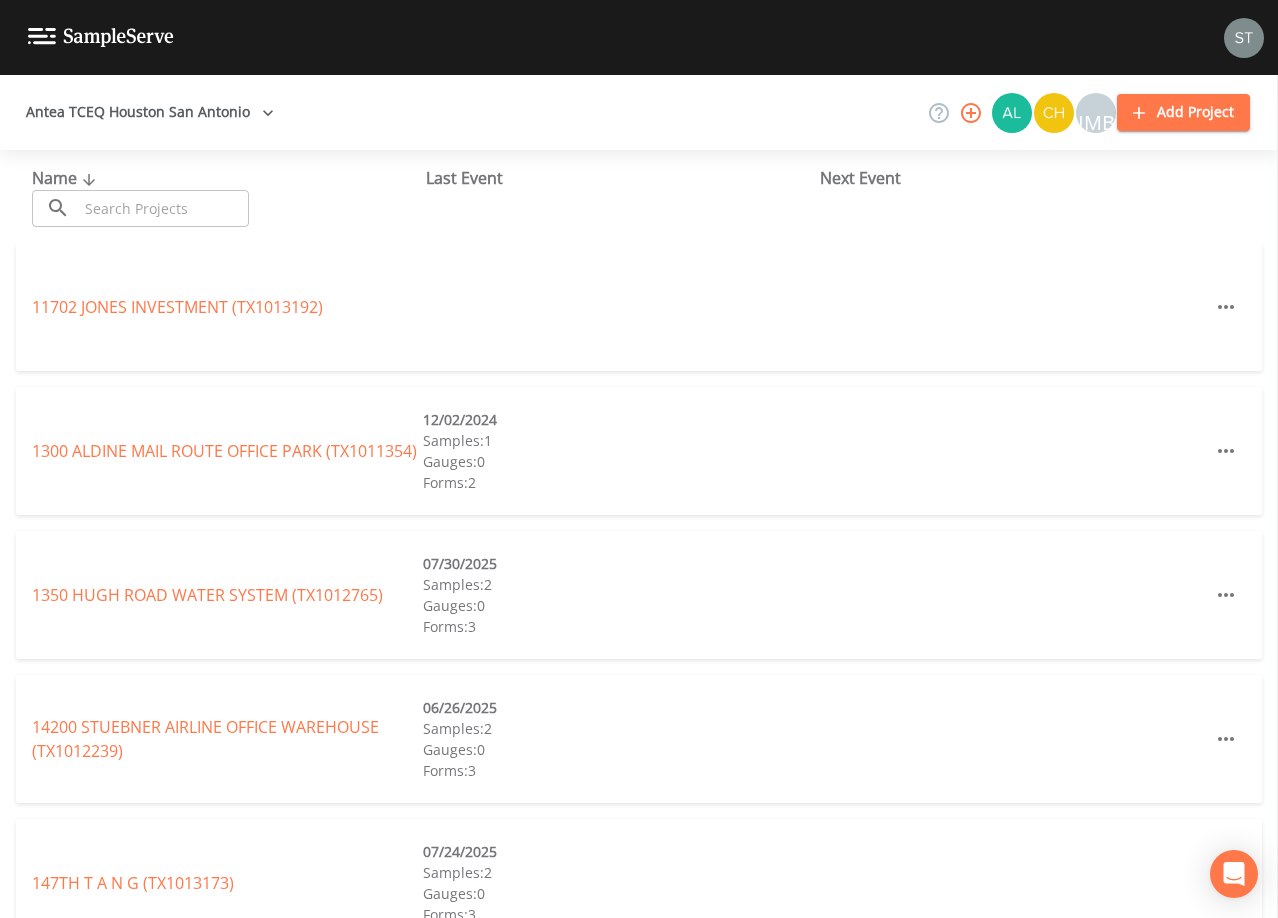 scroll, scrollTop: 0, scrollLeft: 0, axis: both 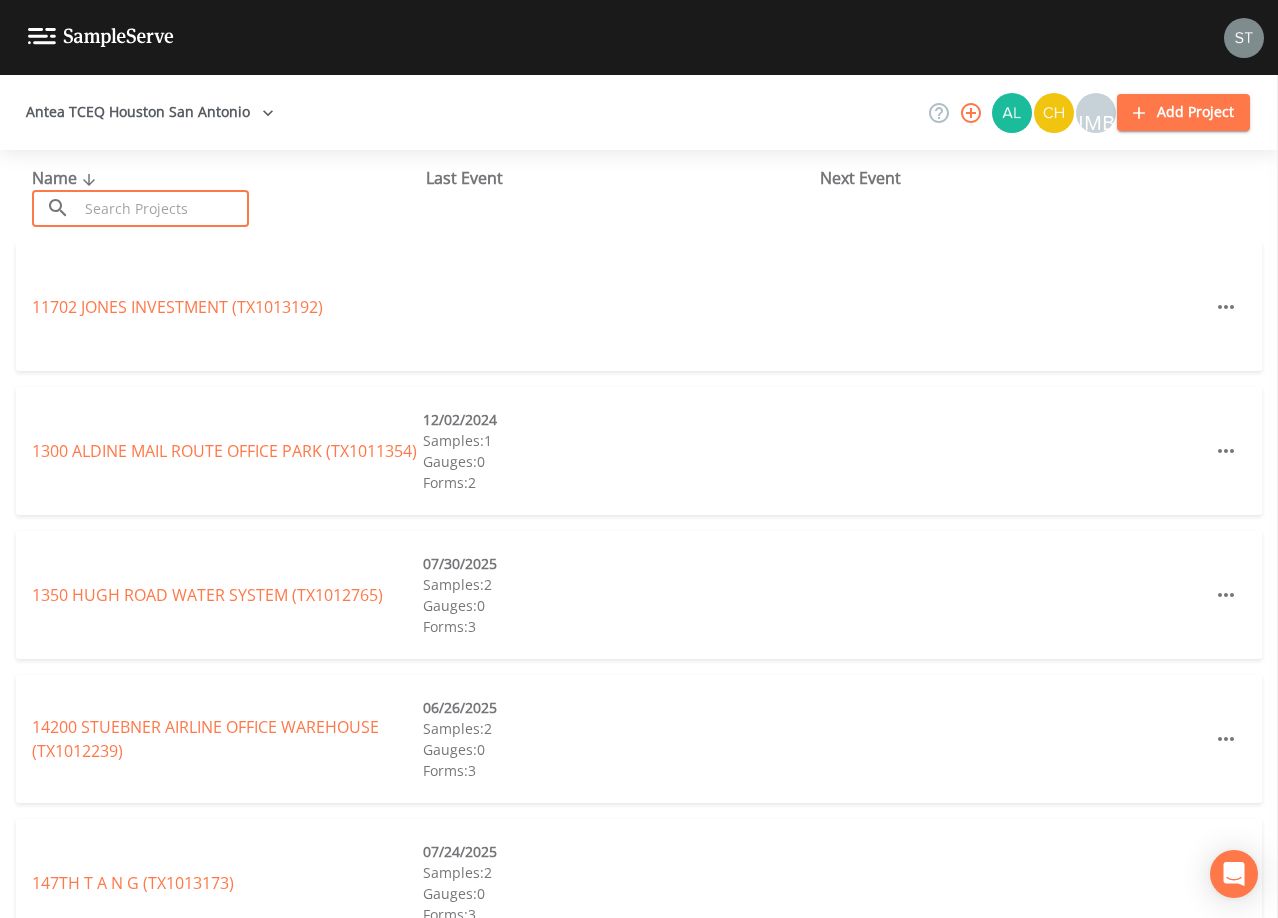click at bounding box center (163, 208) 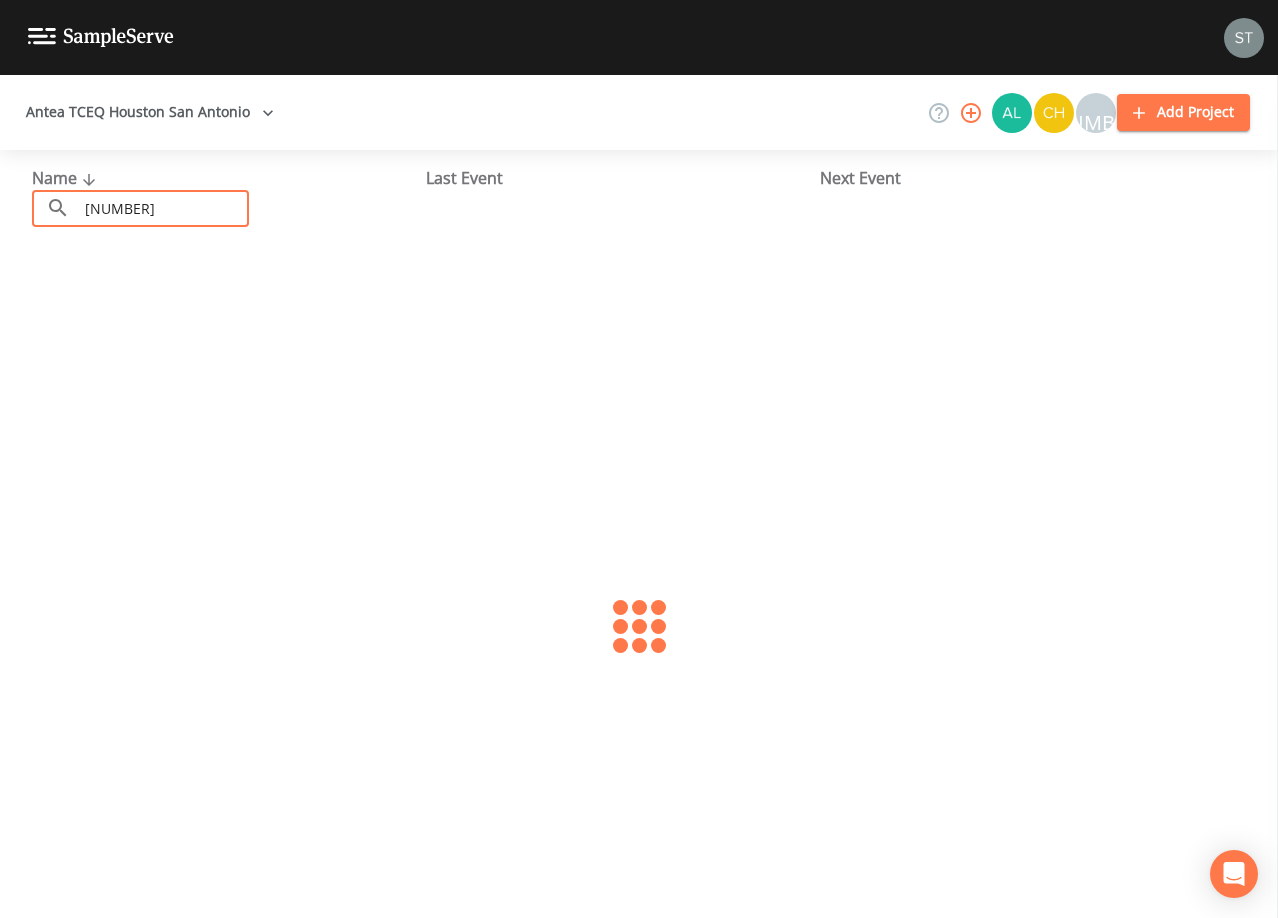 type on "[NUMBER]" 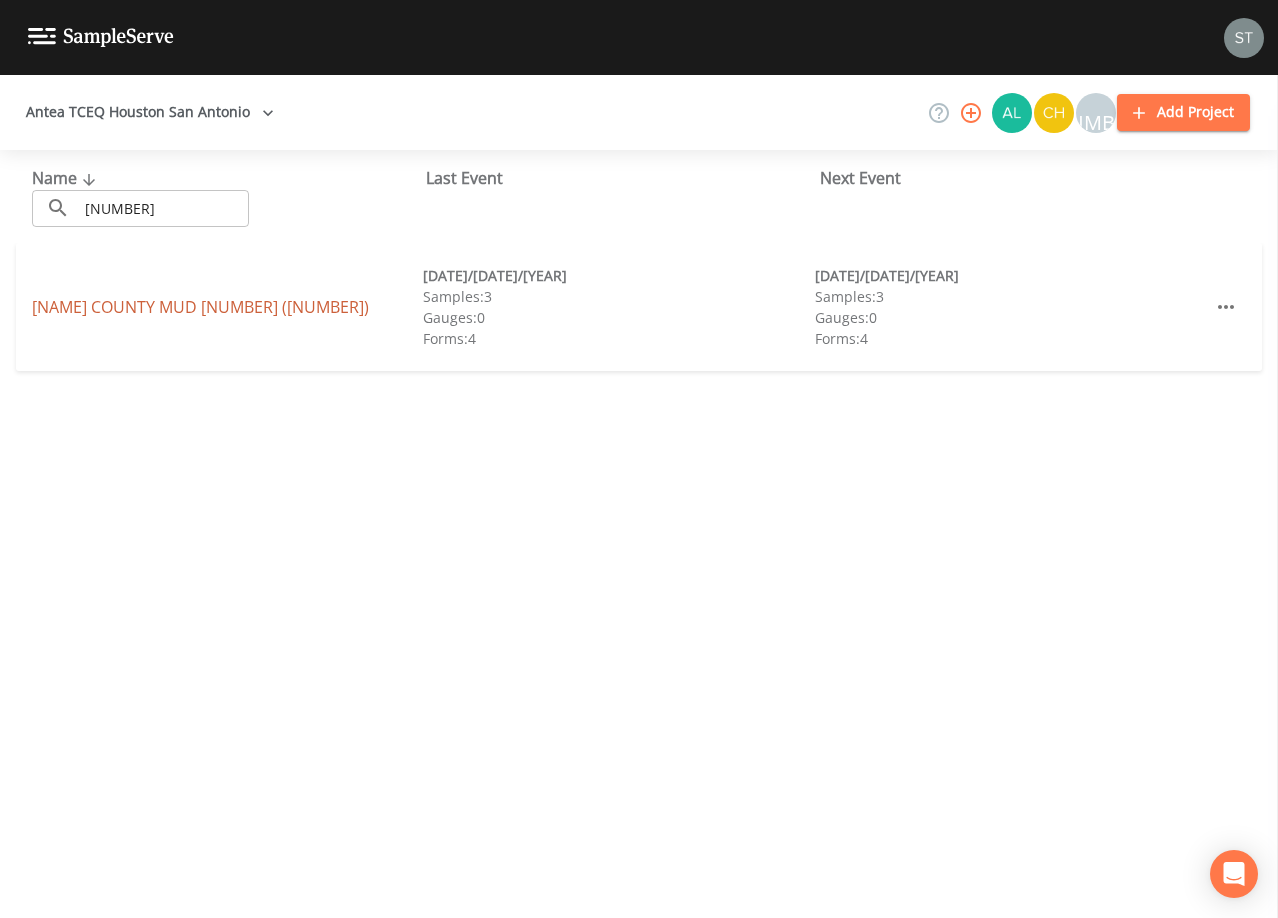 click on "[COUNTY] [MUD] [NUMBER]   (TX1700118)" at bounding box center (200, 307) 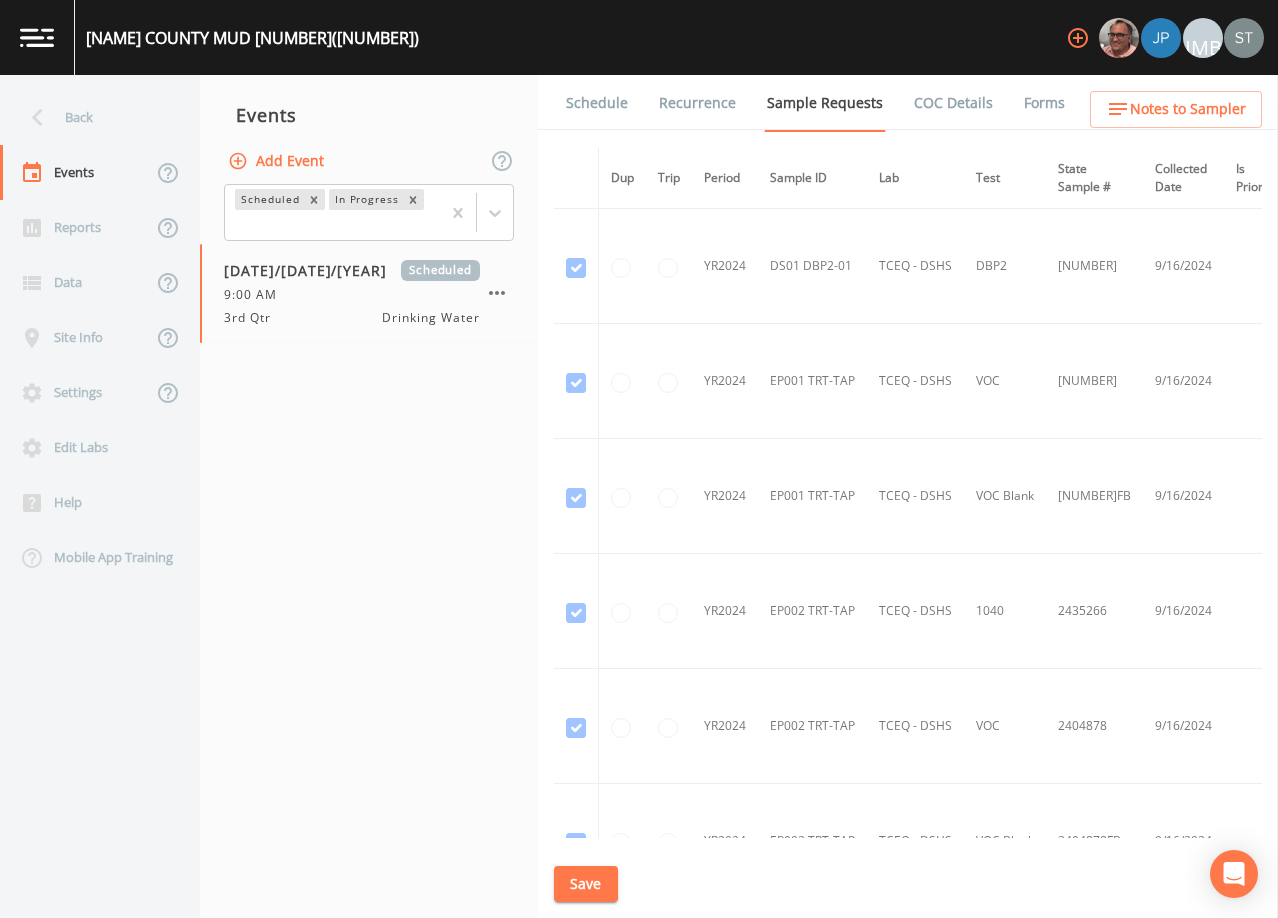 click on "Schedule" at bounding box center (597, 103) 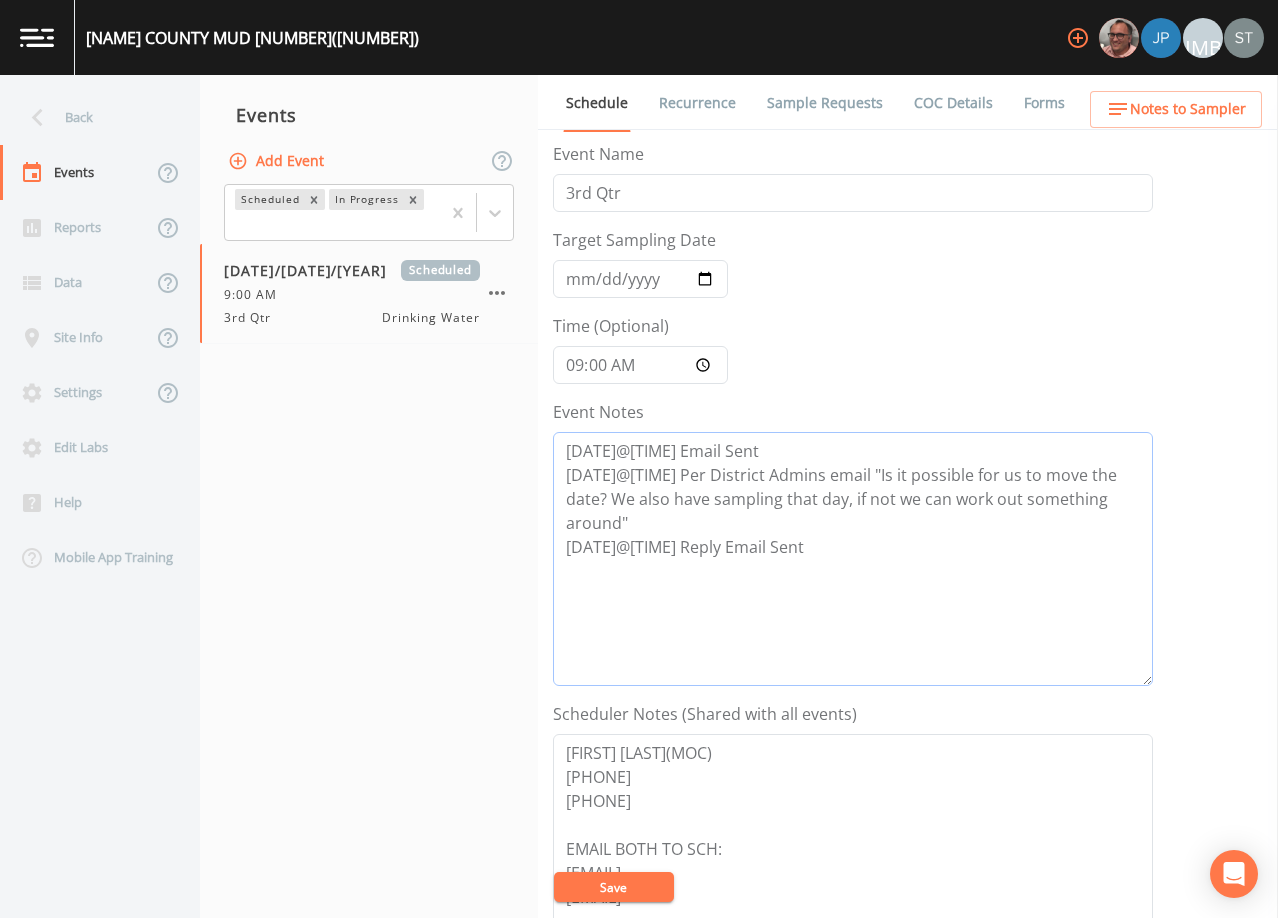 click on "[DATE]@[TIME] Email Sent
[DATE]@[TIME] Per District Admins email "Is it possible for us to move the date? We also have sampling that day, if not we can work out something around"
[DATE]@[TIME] Reply Email Sent" at bounding box center [853, 559] 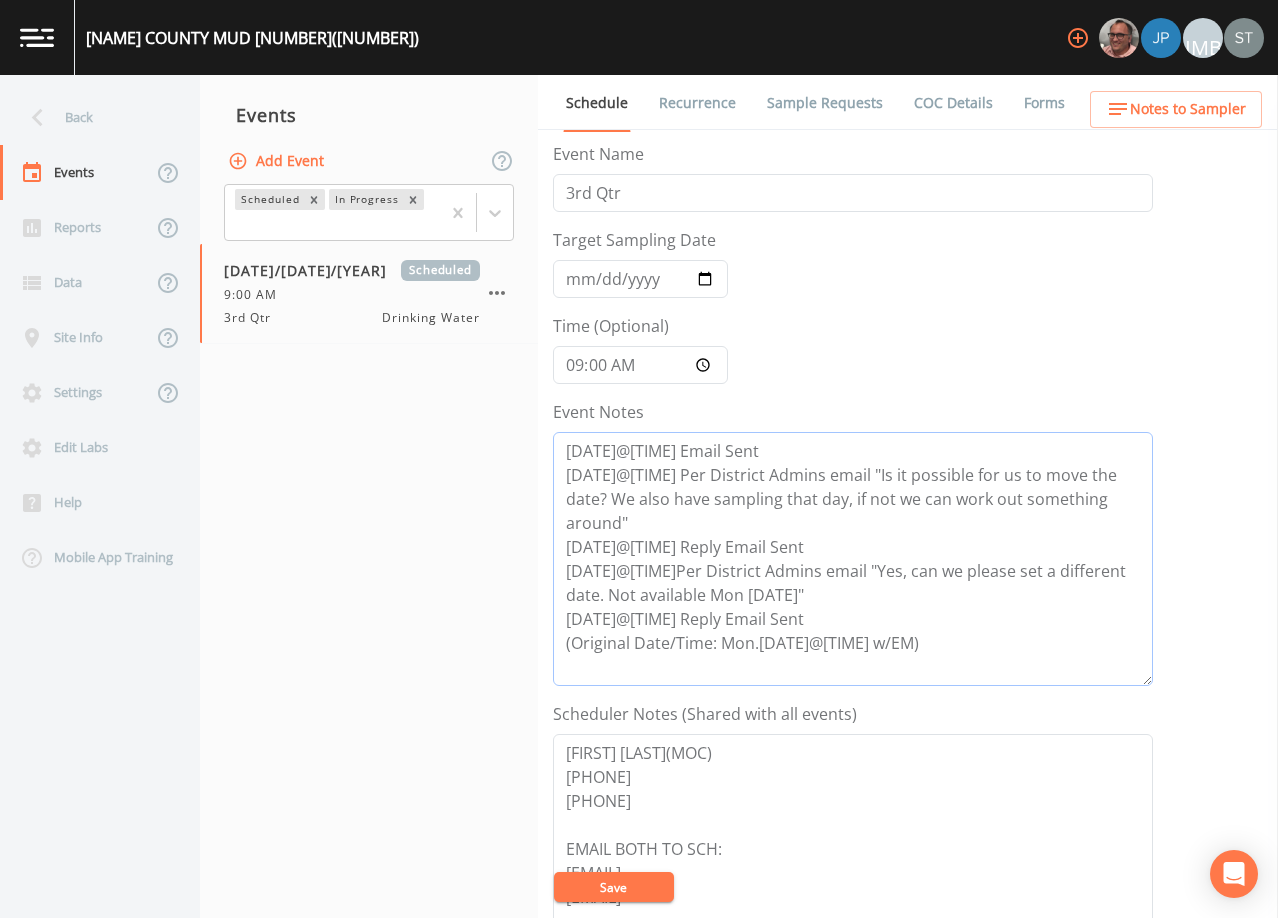 type on "[DATE]@[TIME] Email Sent
[DATE]@[TIME] Per District Admins email "Is it possible for us to move the date? We also have sampling that day, if not we can work out something around"
[DATE]@[TIME] Reply Email Sent
[DATE]@[TIME]Per District Admins email "Yes, can we please set a different date. Not available Mon [DATE]"
[DATE]@[TIME] Reply Email Sent
(Original Date/Time: Mon.[DATE]@[TIME] w/EM)" 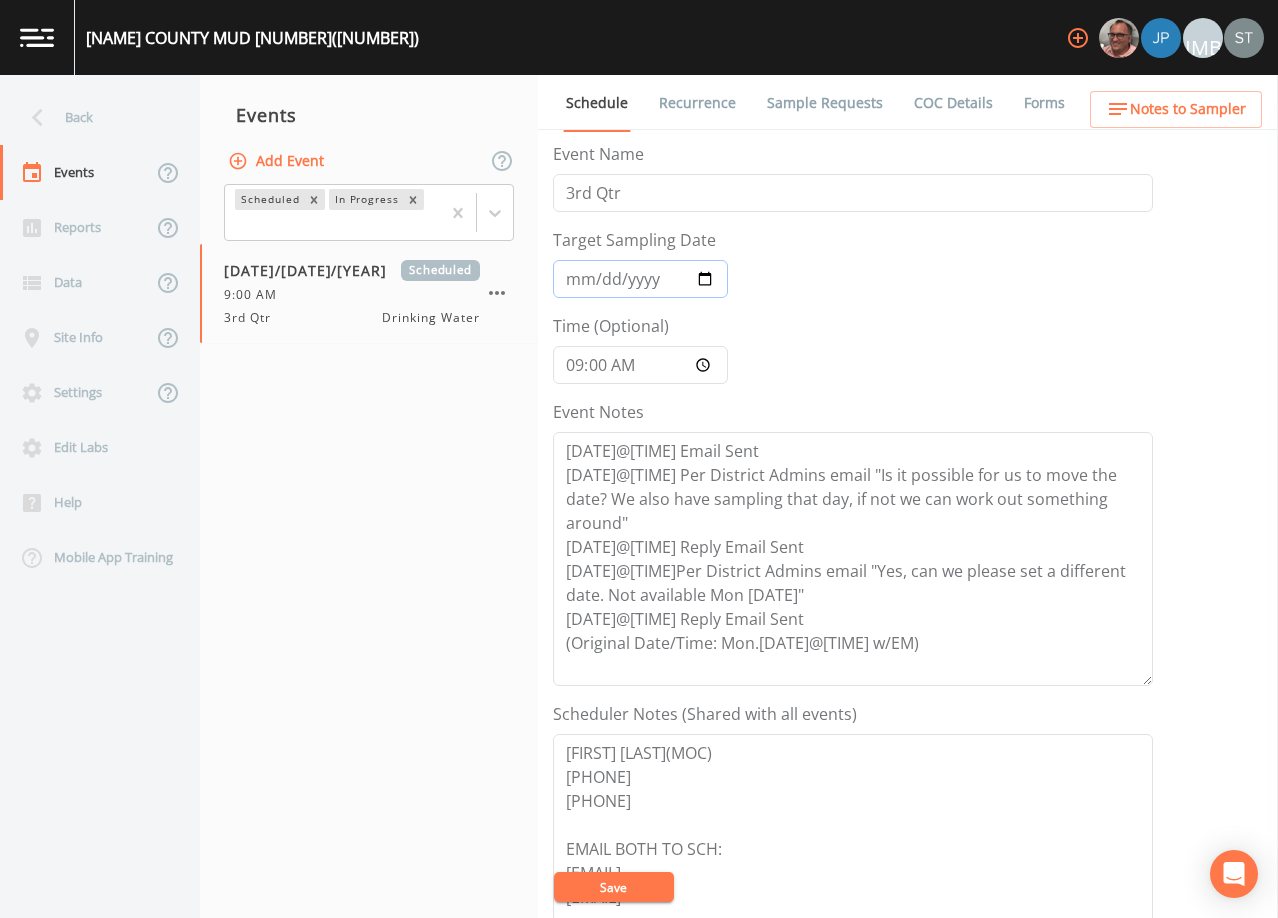 drag, startPoint x: 523, startPoint y: 276, endPoint x: 534, endPoint y: 265, distance: 15.556349 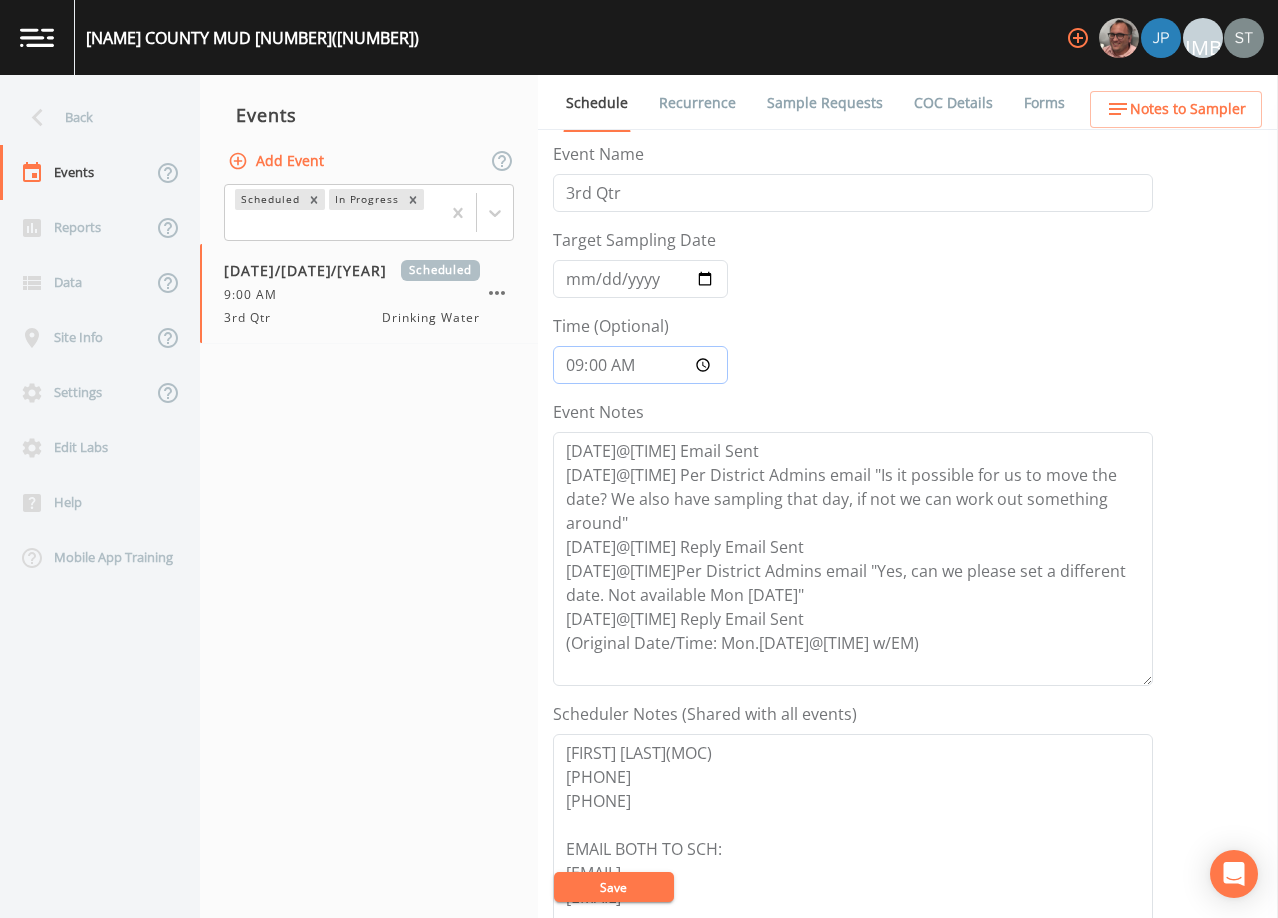 type 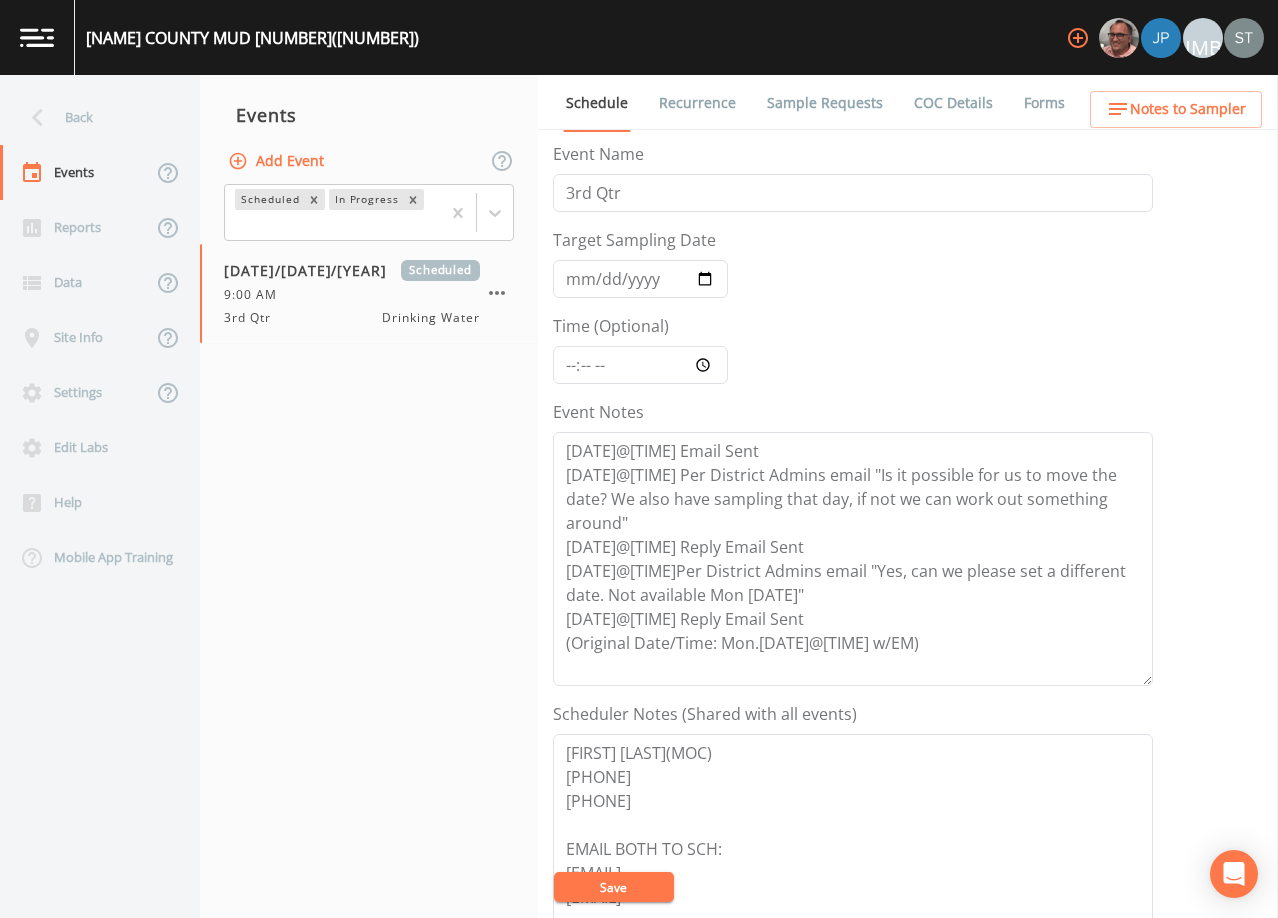 click on "Save" at bounding box center (614, 887) 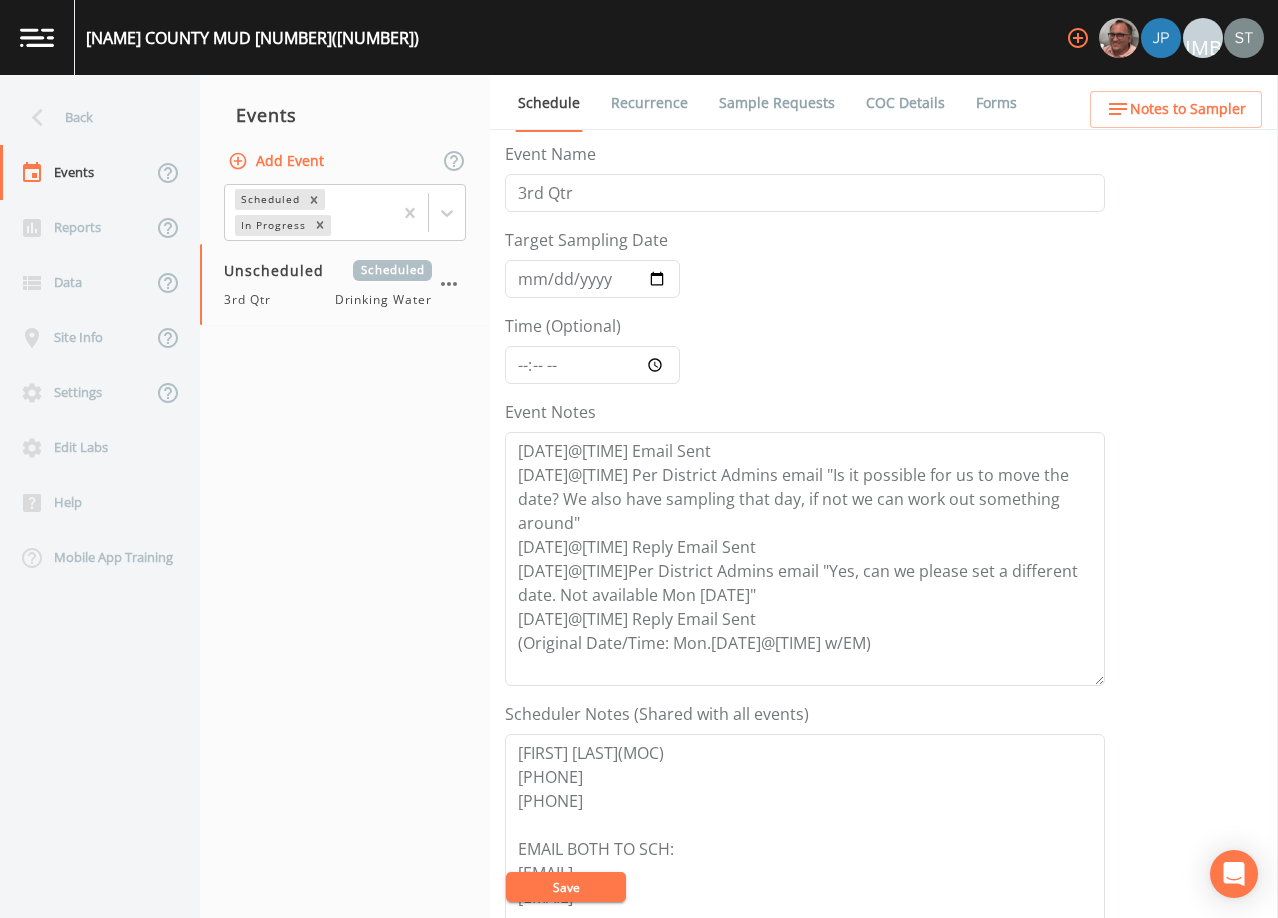 click on "Save" at bounding box center [566, 887] 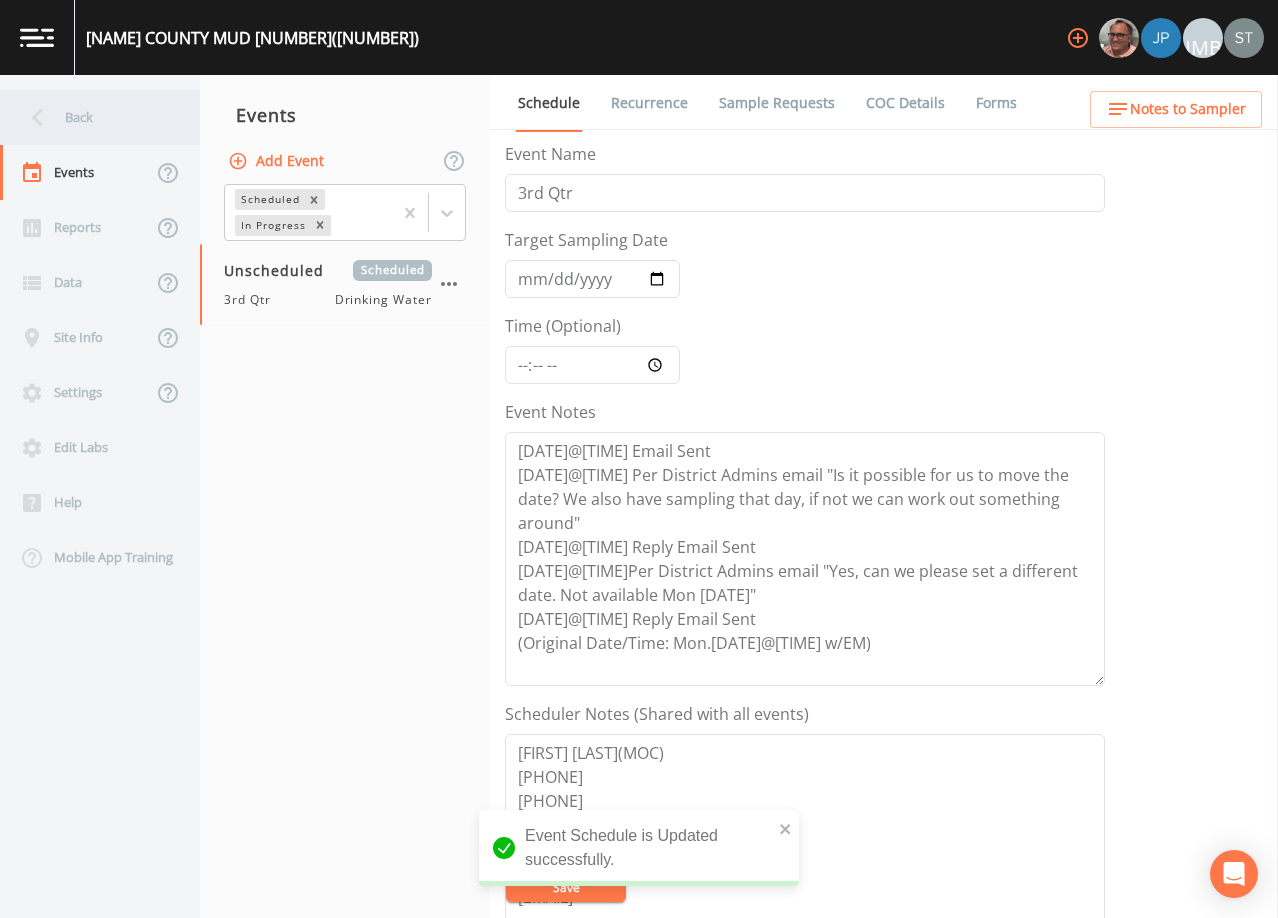 click on "Back" at bounding box center [90, 117] 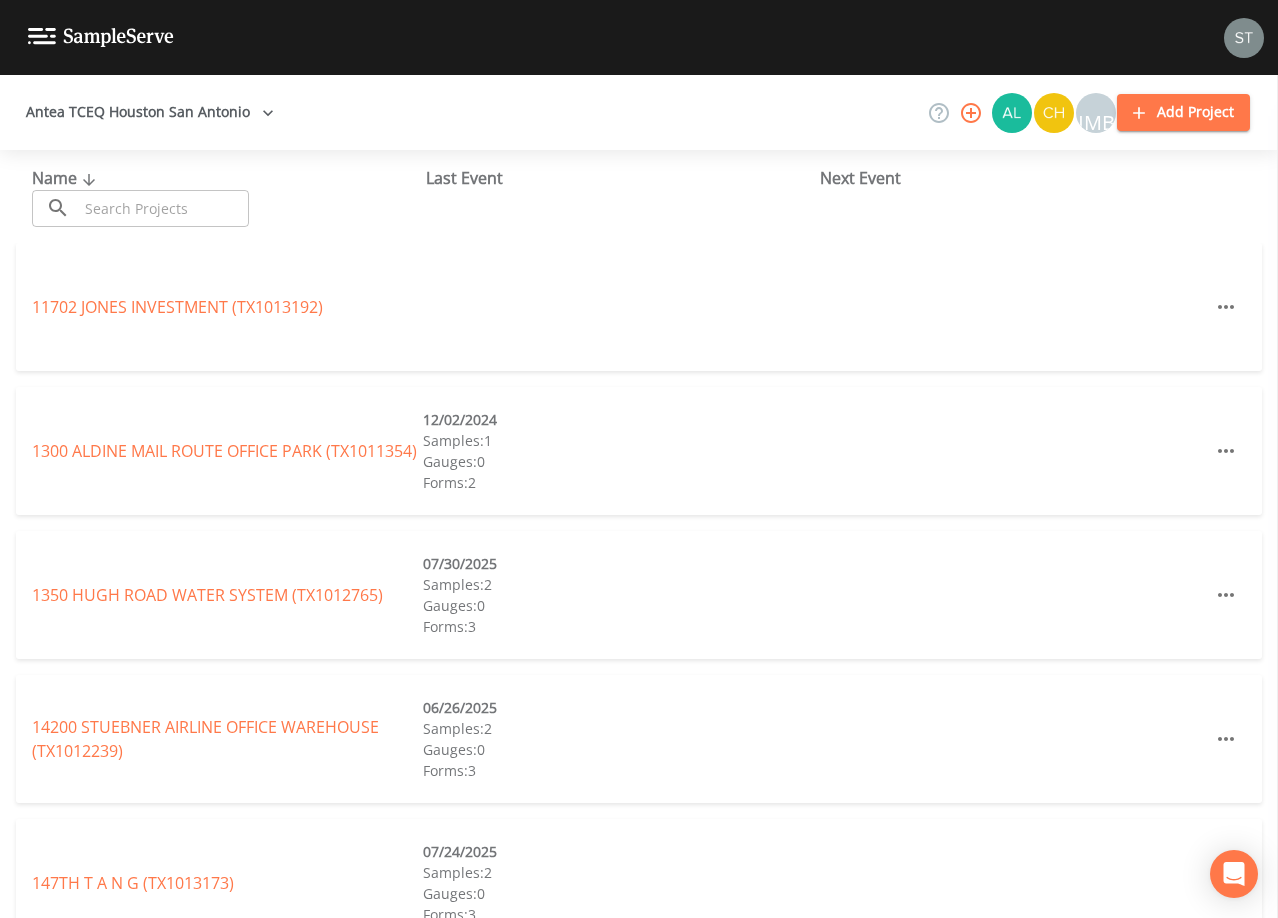 click at bounding box center [1244, 38] 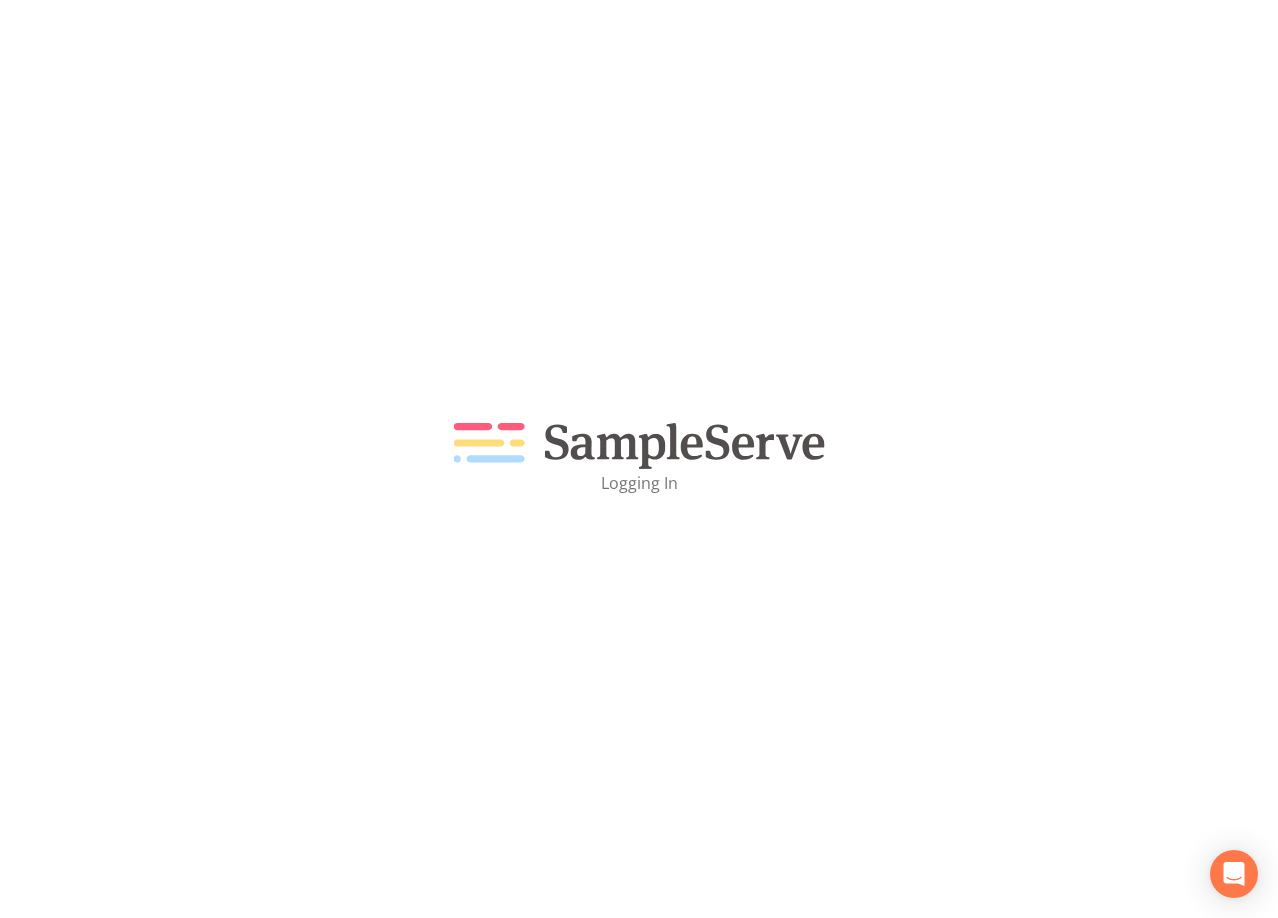 scroll, scrollTop: 0, scrollLeft: 0, axis: both 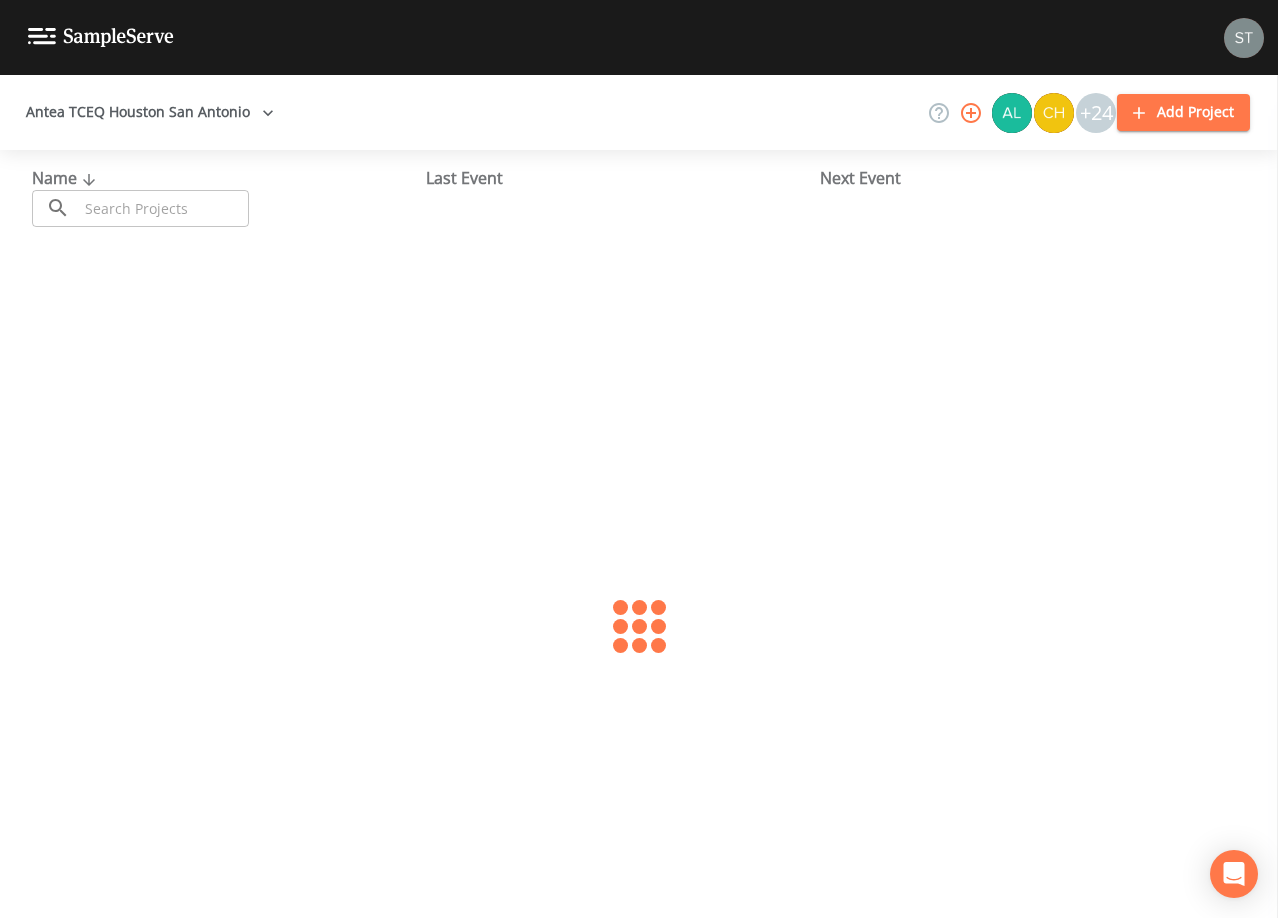 click at bounding box center [163, 208] 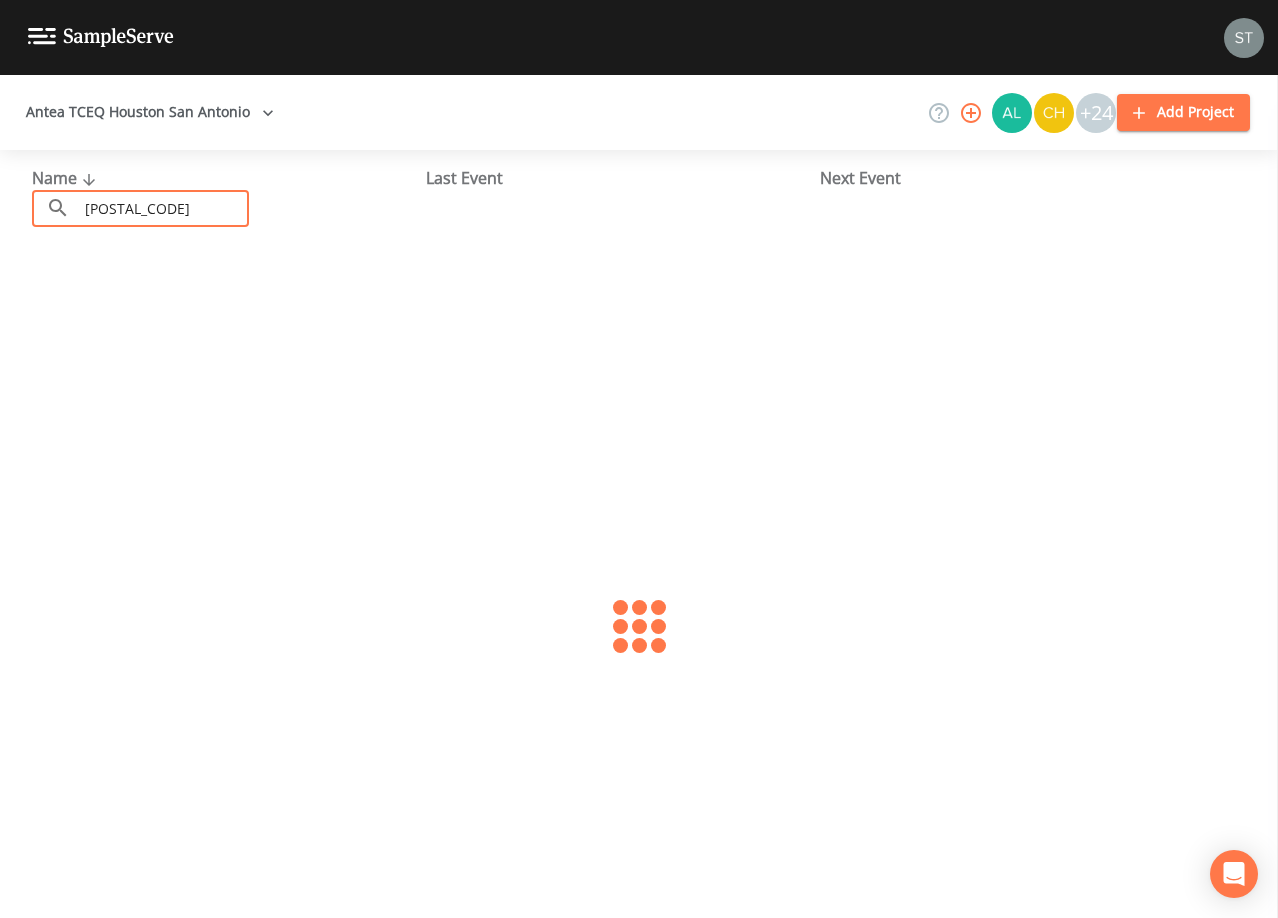 type on "[POSTAL_CODE]" 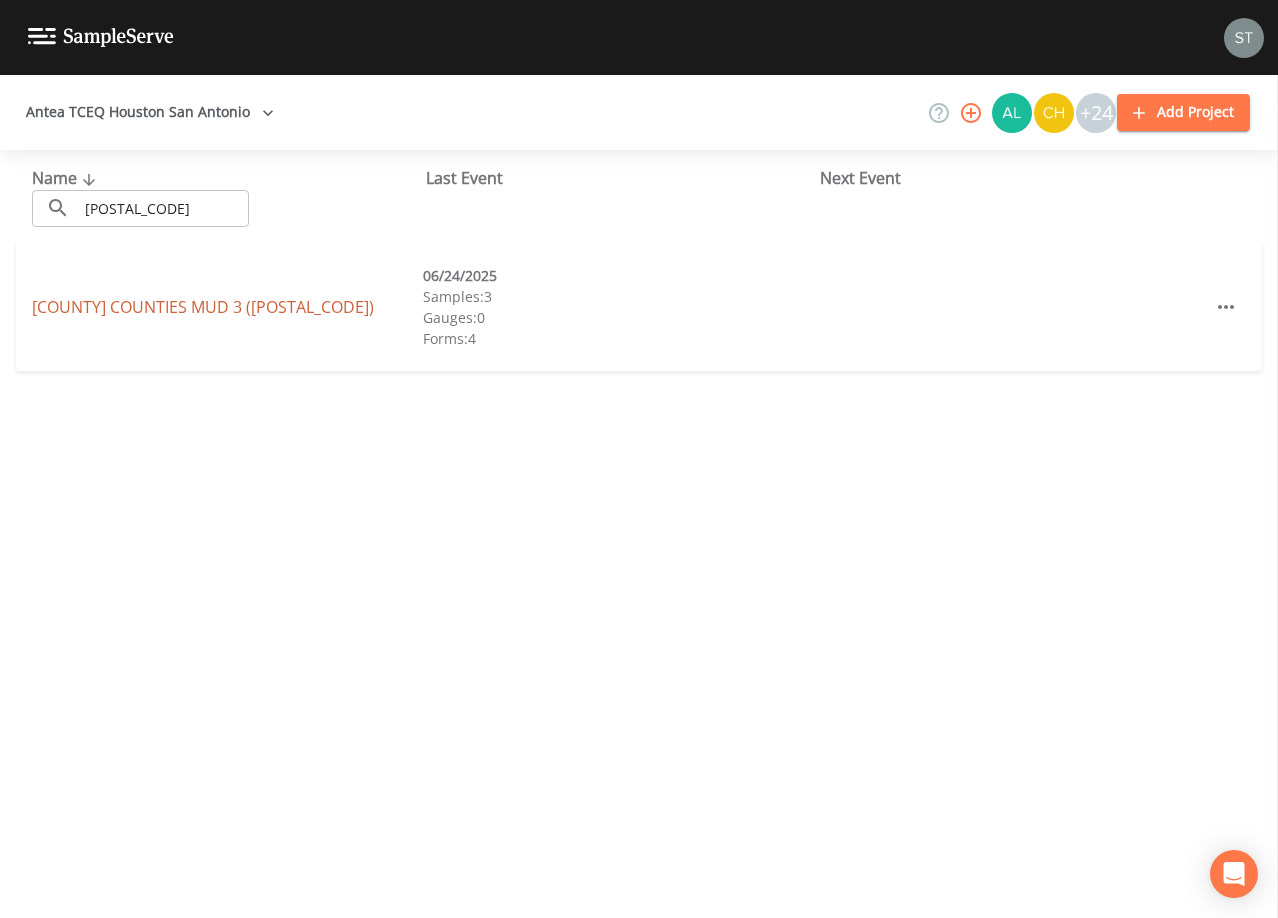 click on "[COUNTY] COUNTIES MUD 3   ([POSTAL_CODE])" at bounding box center [203, 307] 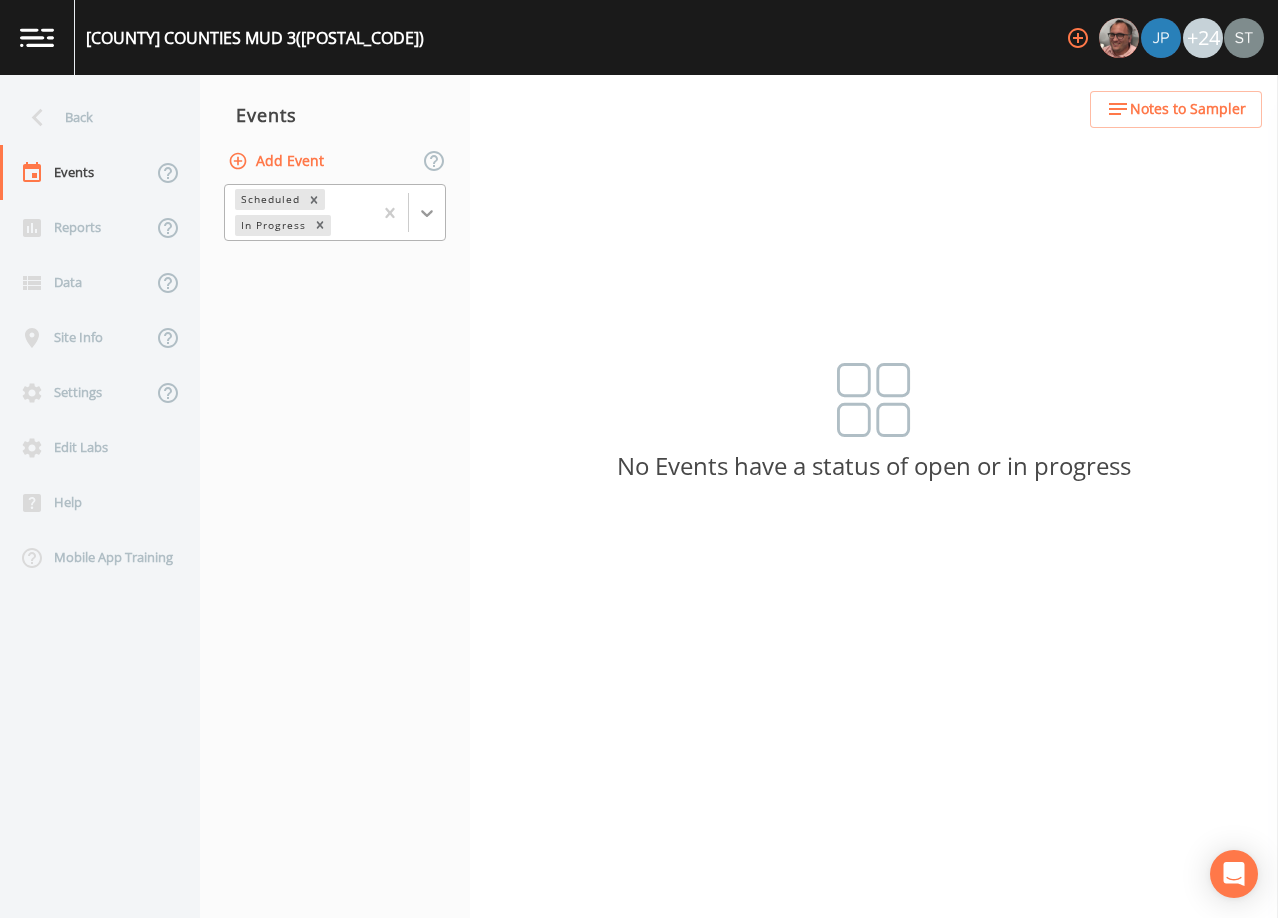click 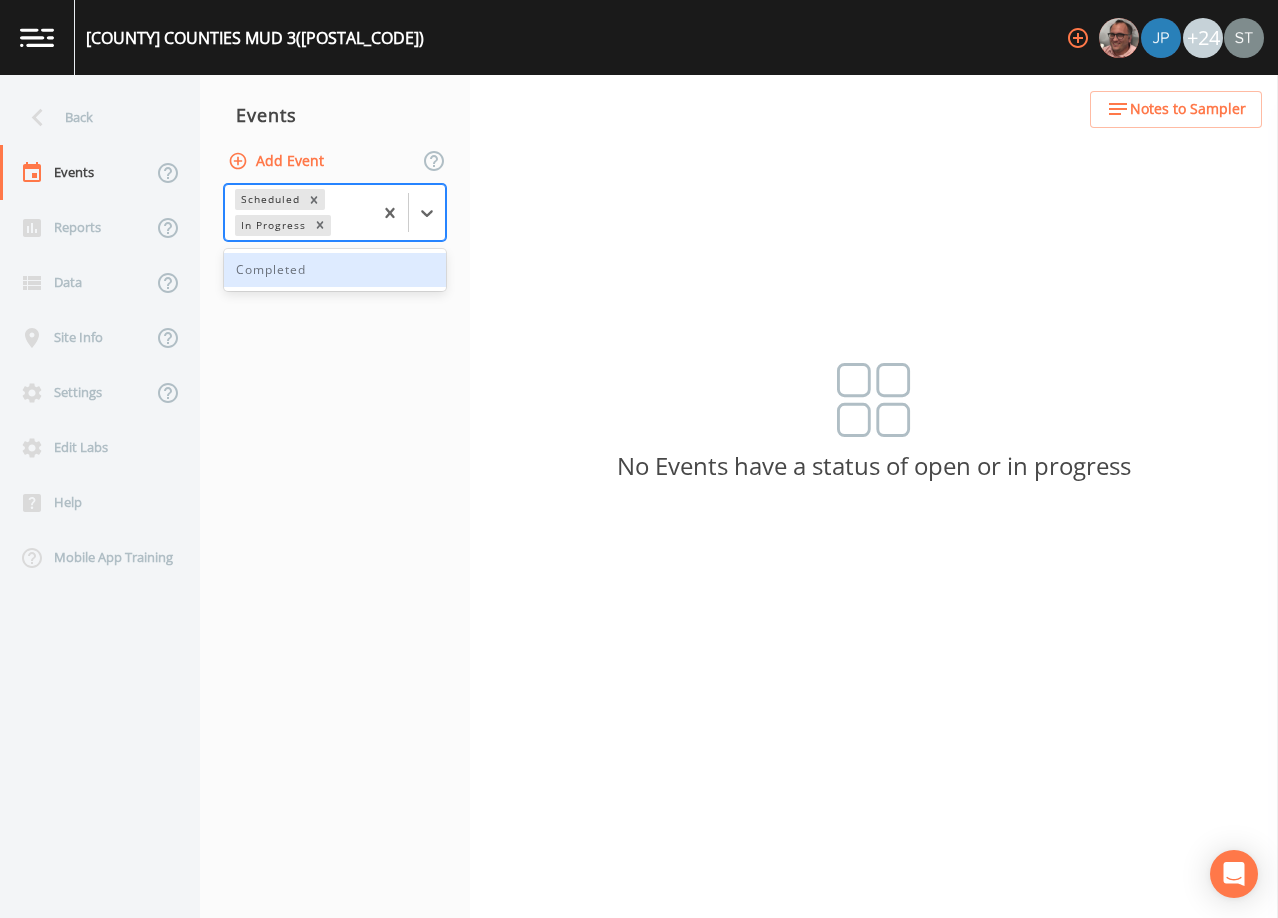 click on "Completed" at bounding box center (335, 270) 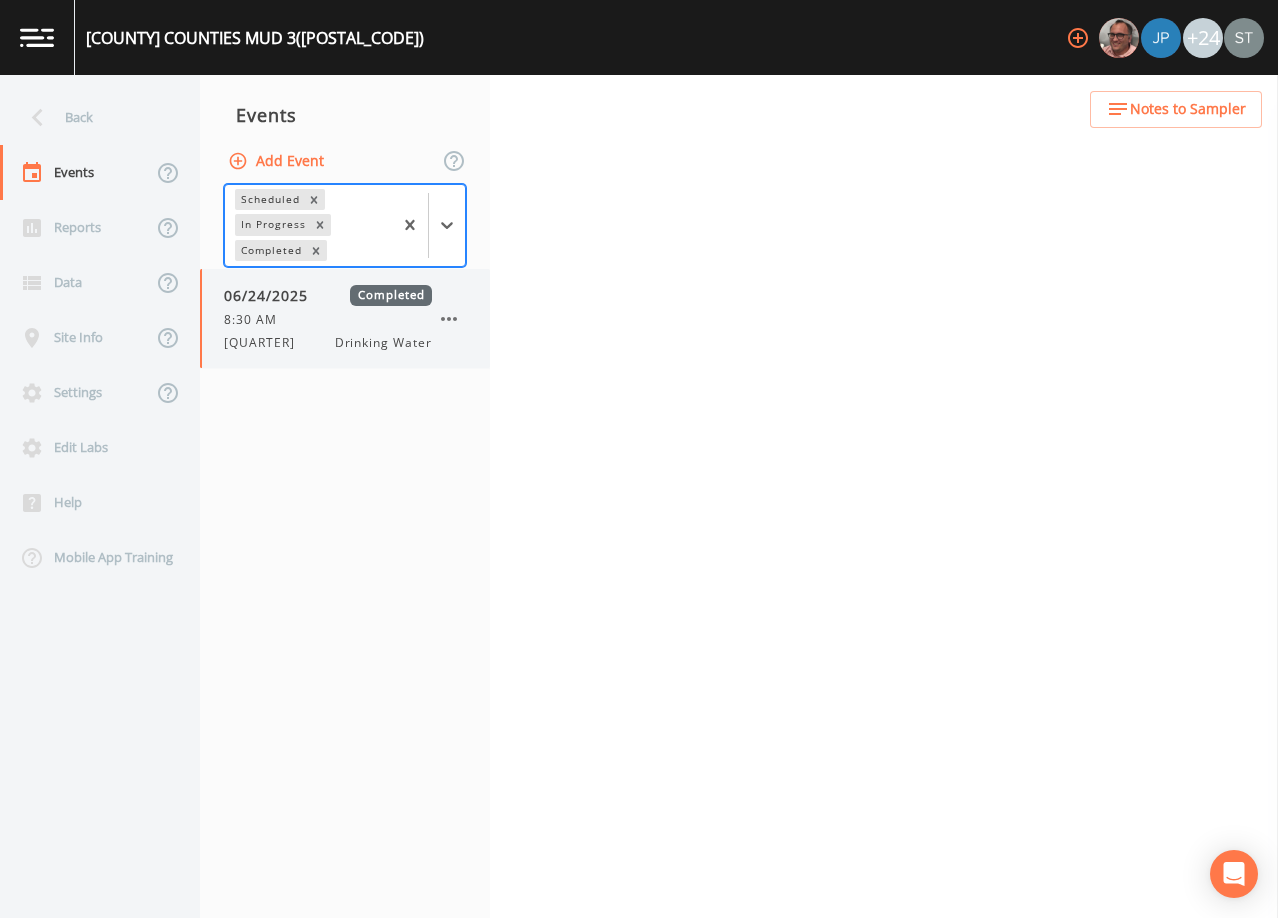 click on "8:30 AM" at bounding box center (328, 320) 